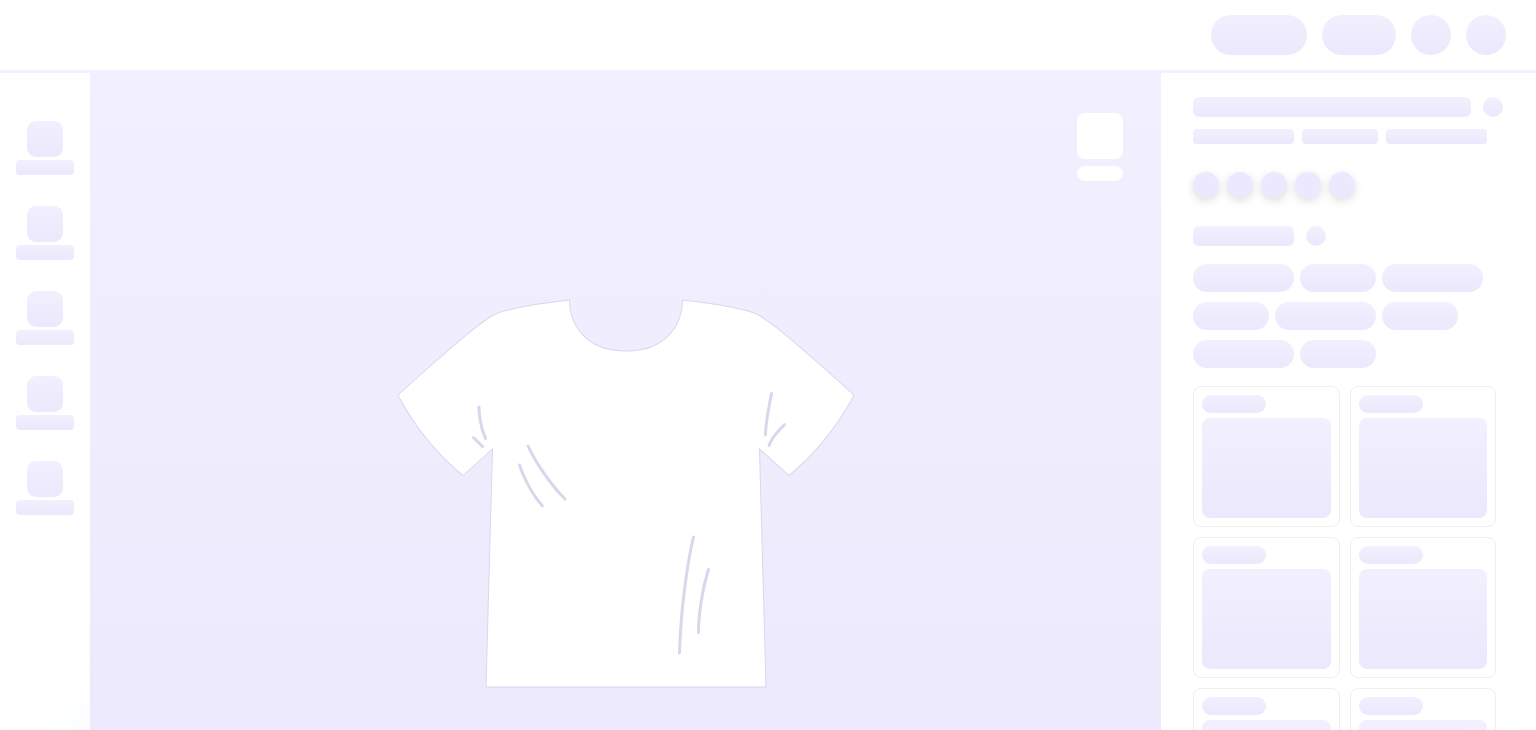 scroll, scrollTop: 0, scrollLeft: 0, axis: both 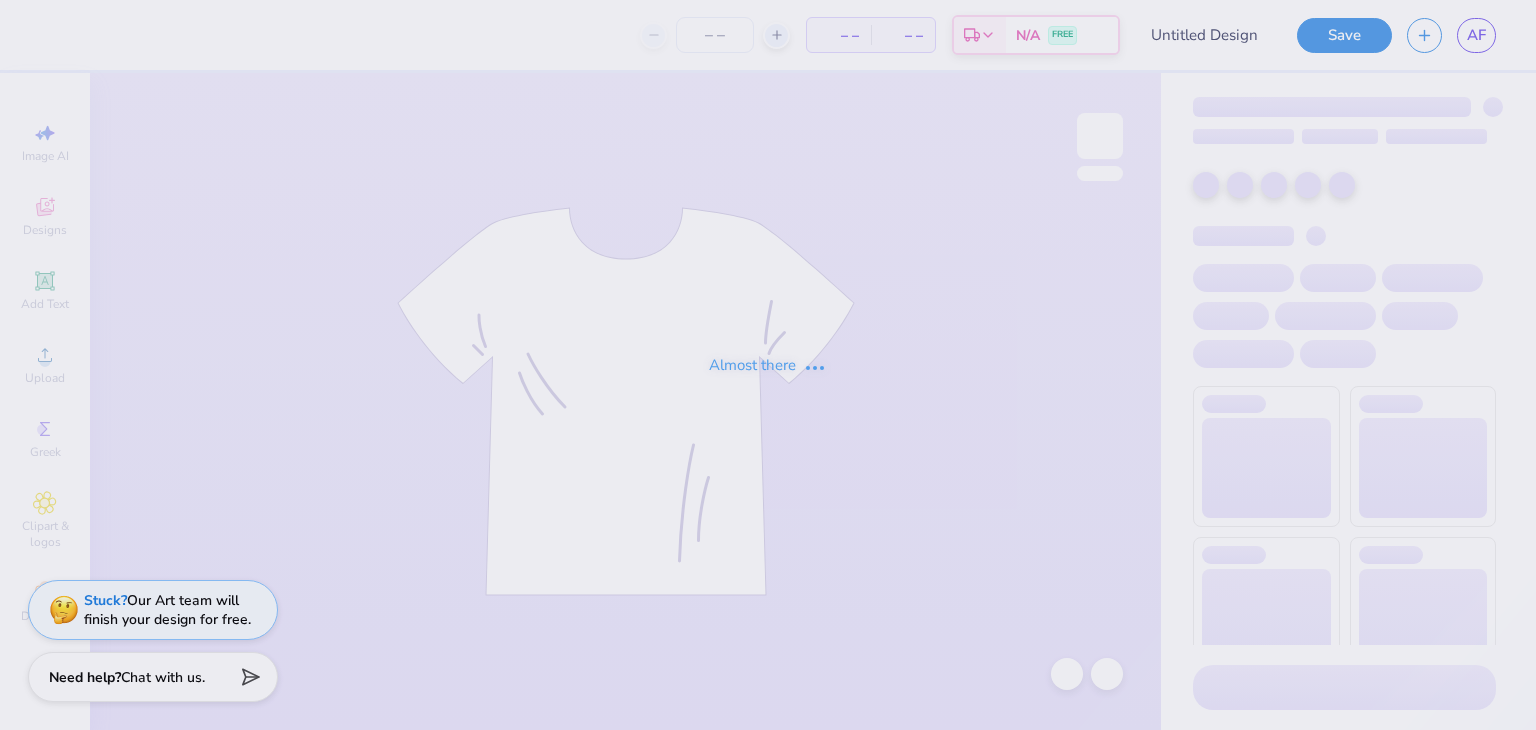 type on "g500" 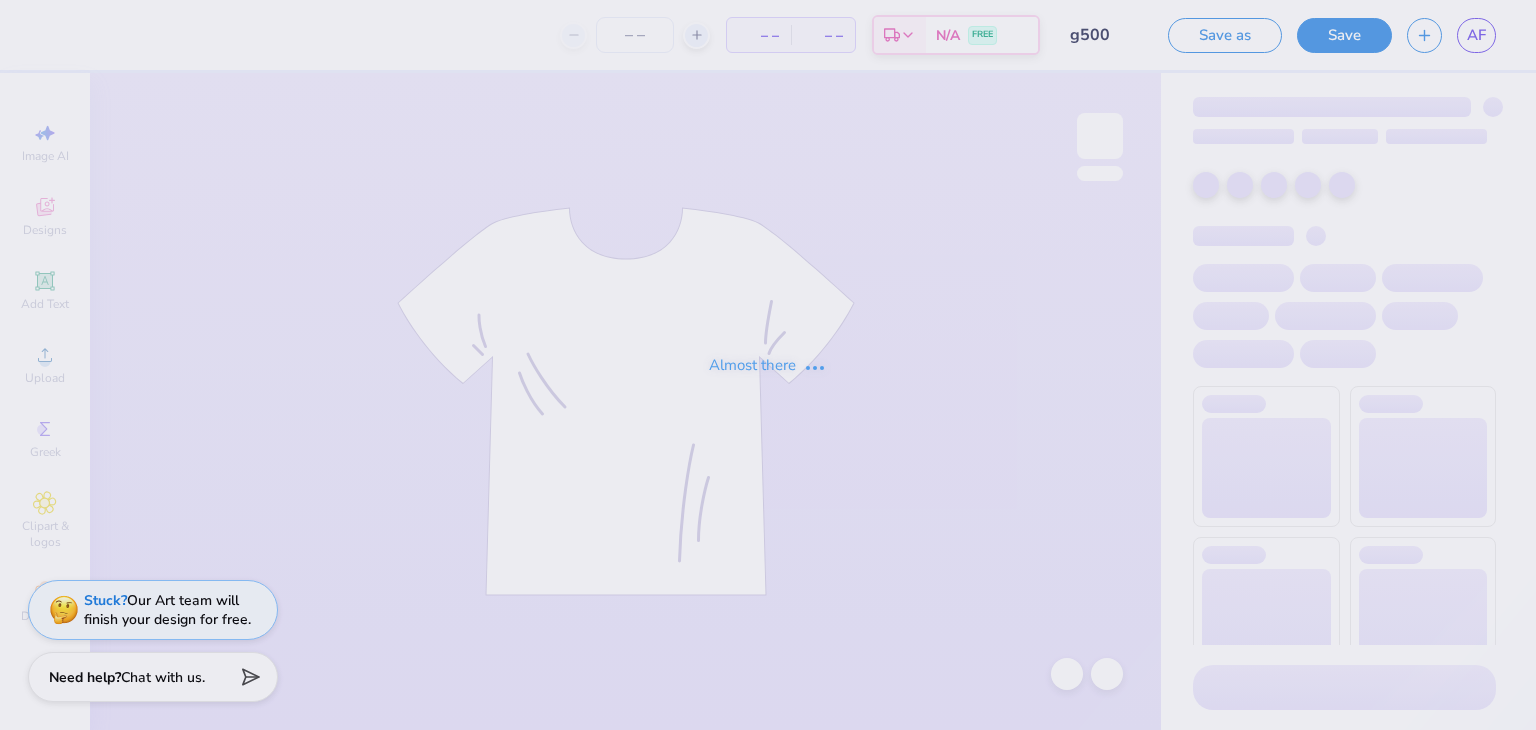 type on "45" 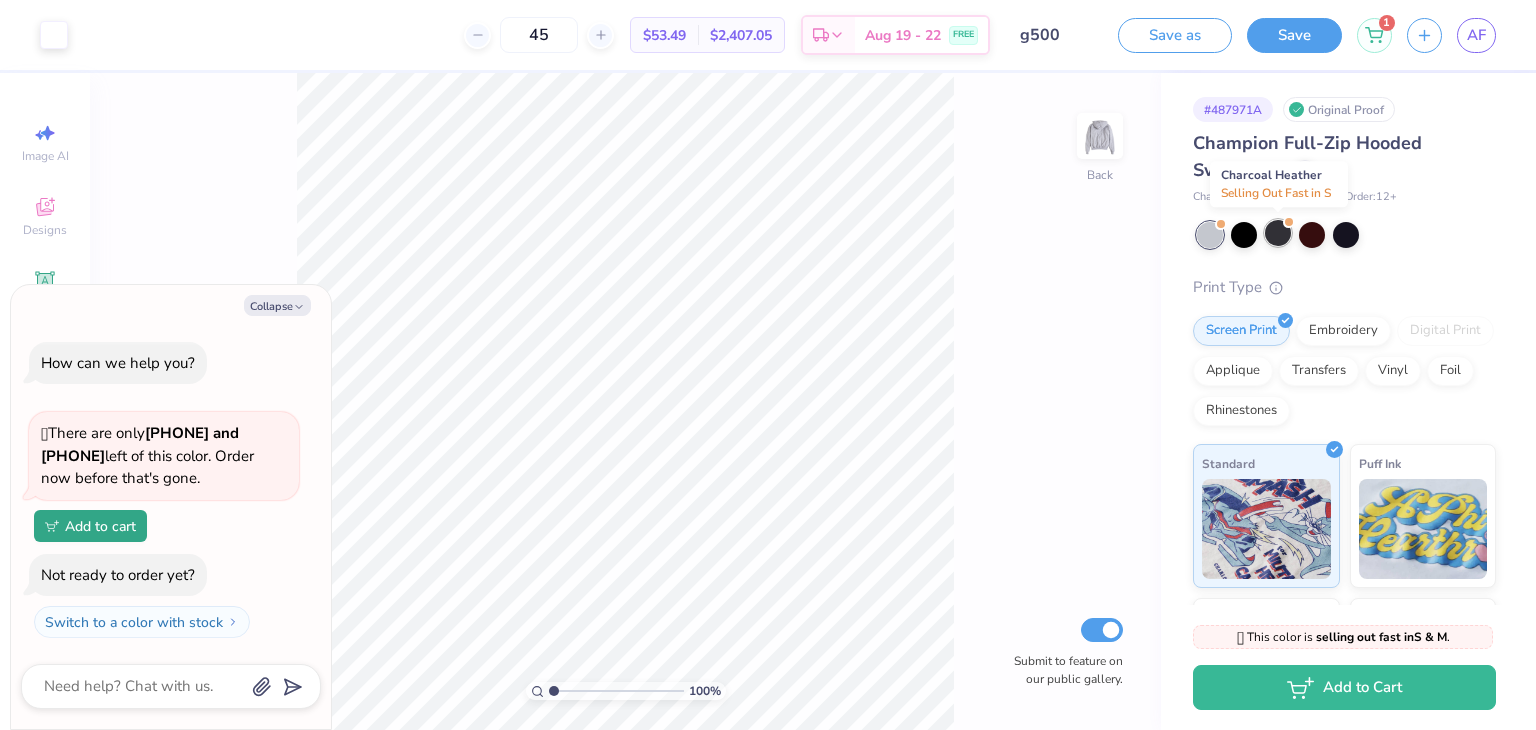 click at bounding box center [1278, 233] 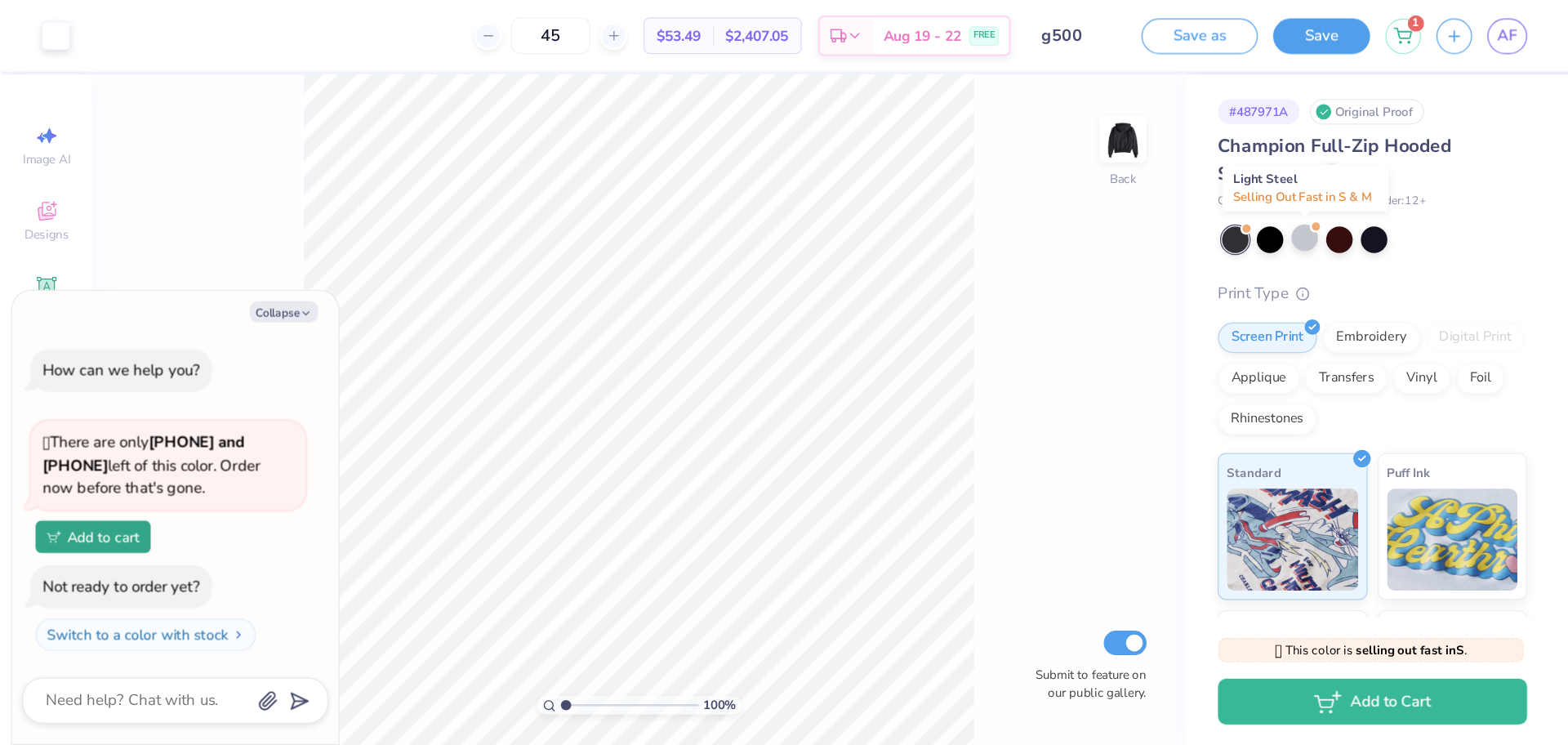 scroll, scrollTop: 61, scrollLeft: 0, axis: vertical 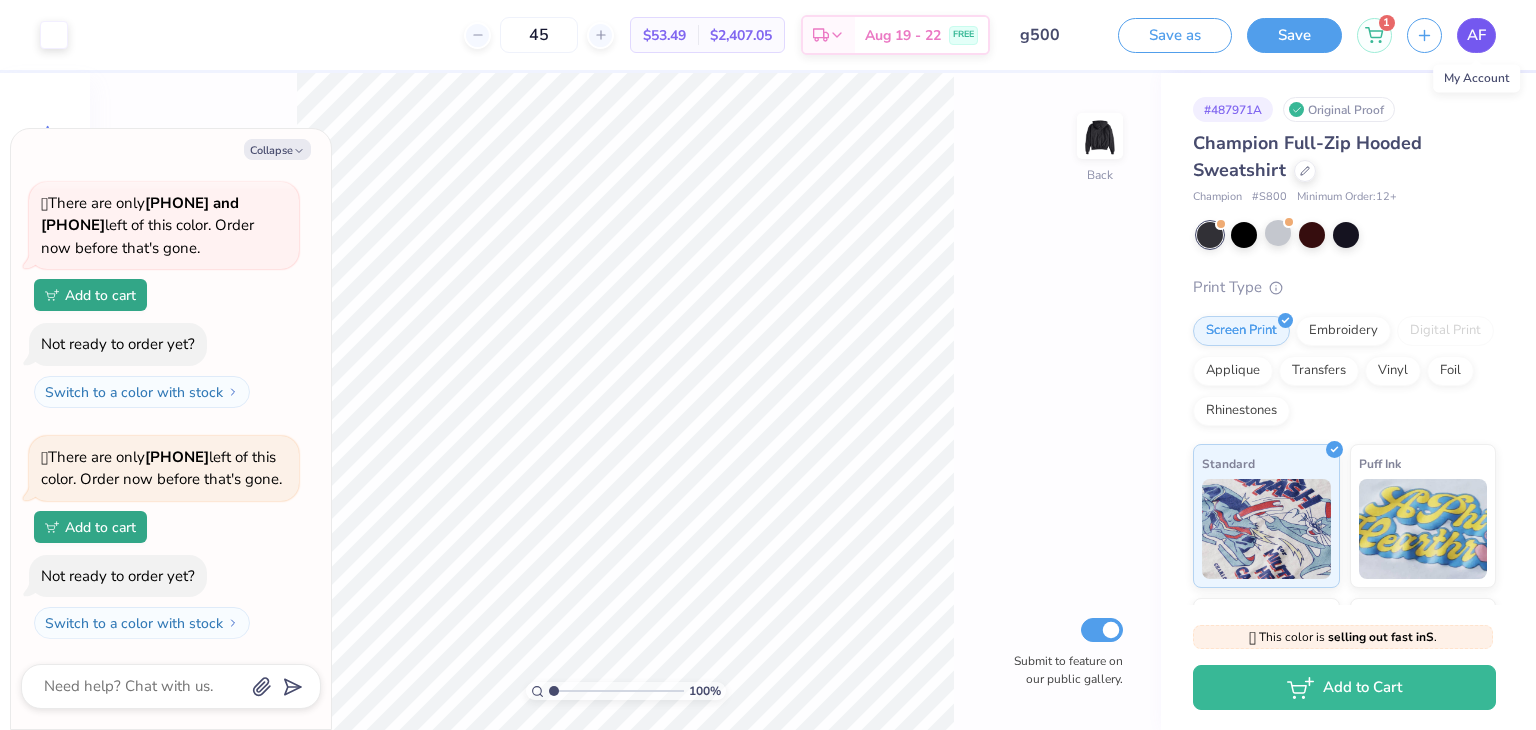 click on "AF" at bounding box center [1476, 35] 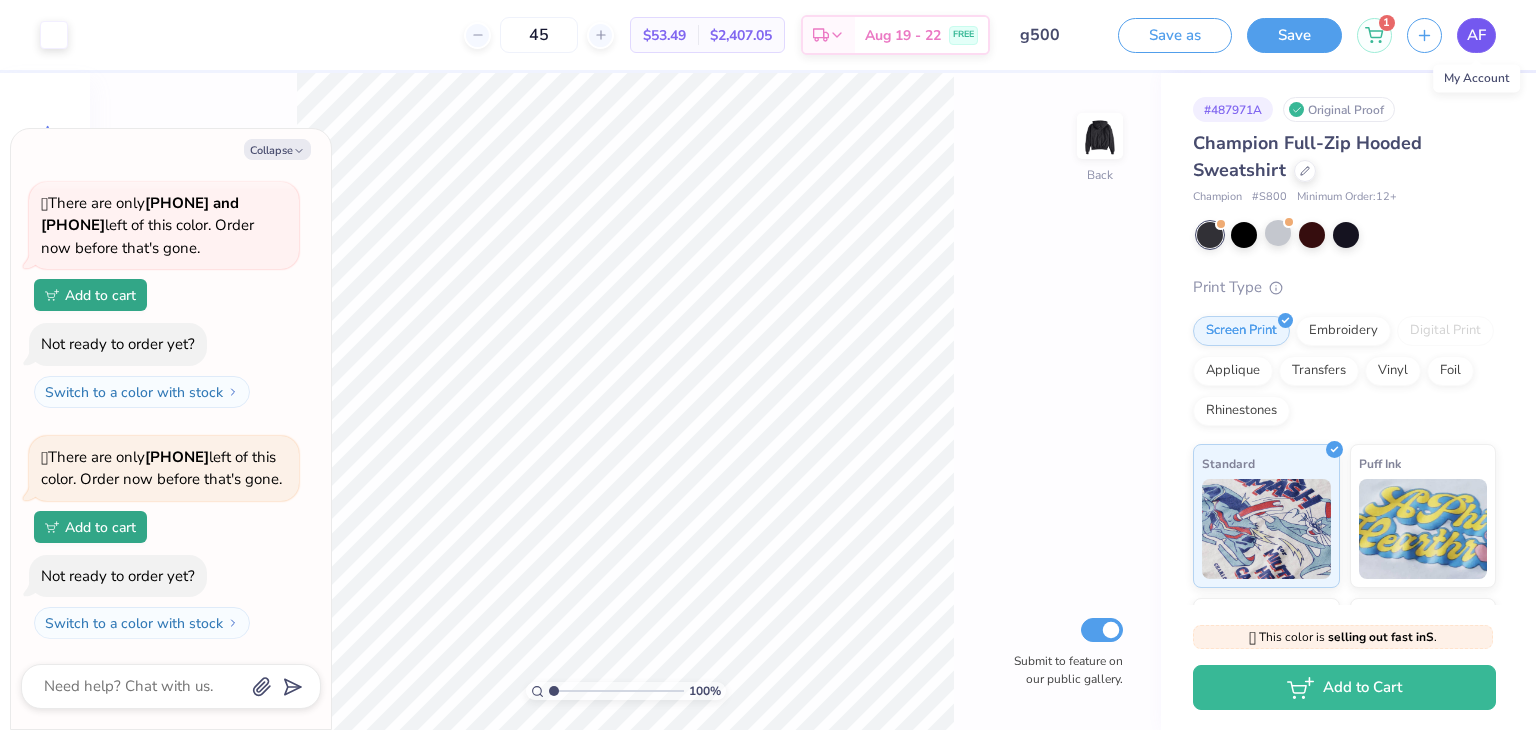click on "AF" at bounding box center (1476, 35) 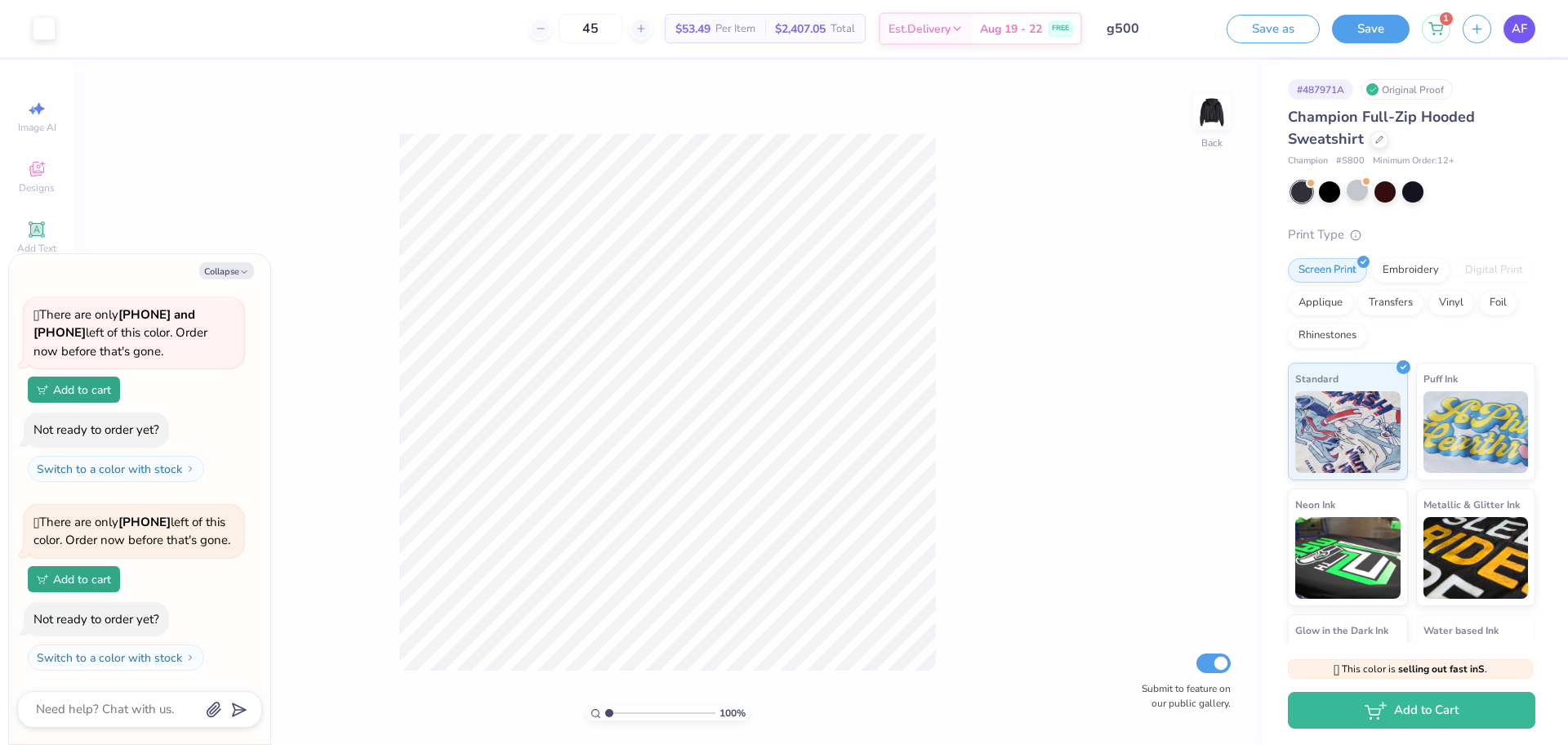 scroll, scrollTop: 61, scrollLeft: 0, axis: vertical 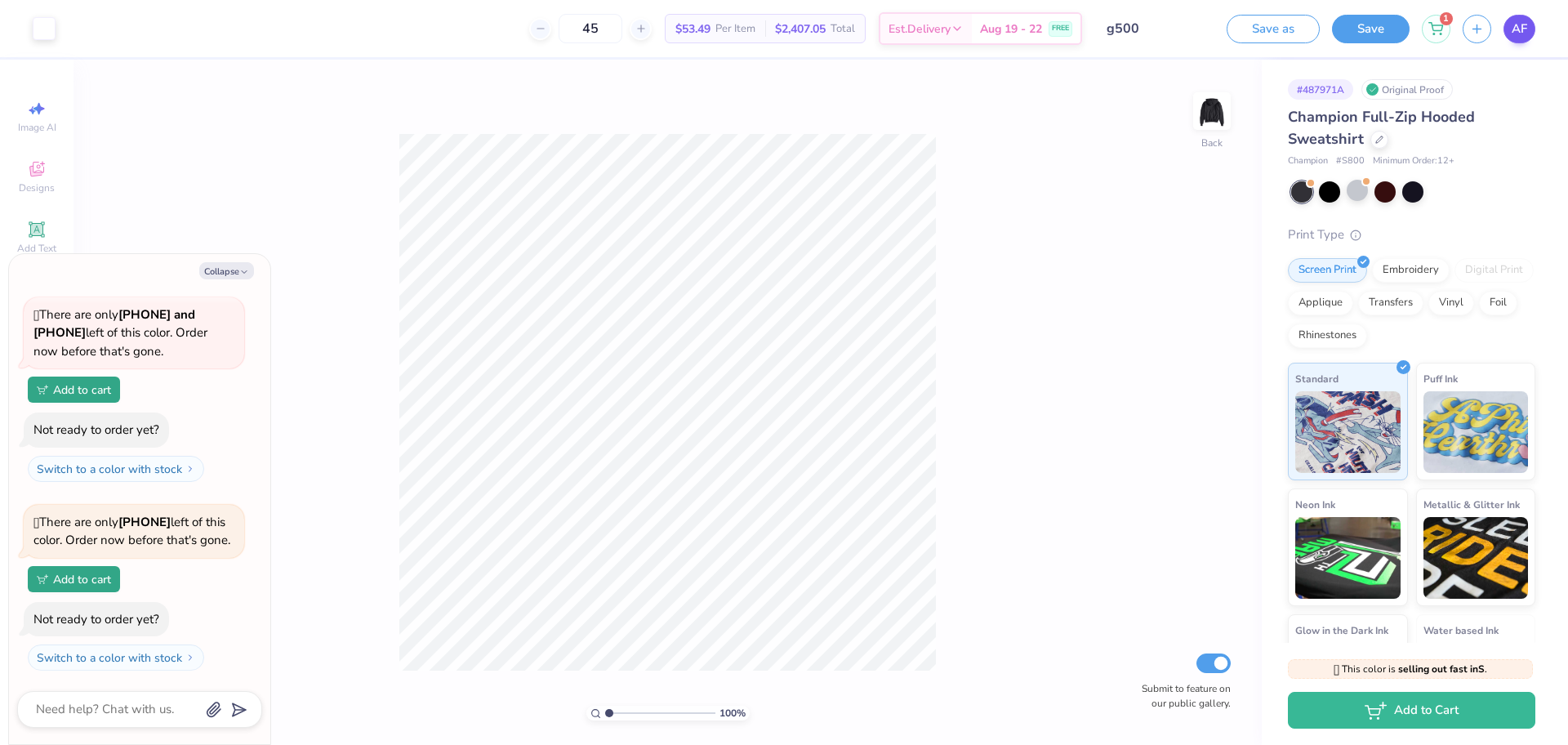 type on "x" 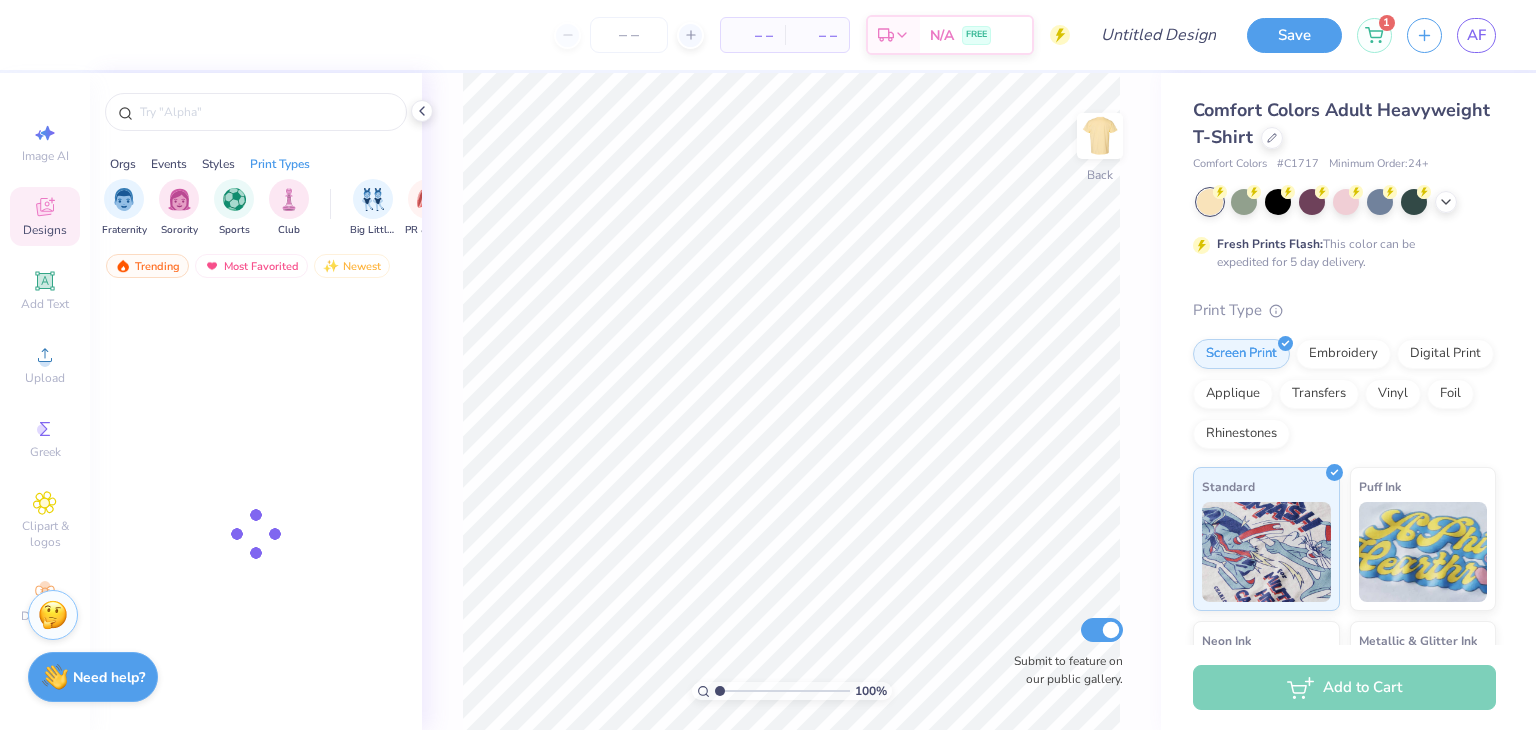 scroll, scrollTop: 0, scrollLeft: 0, axis: both 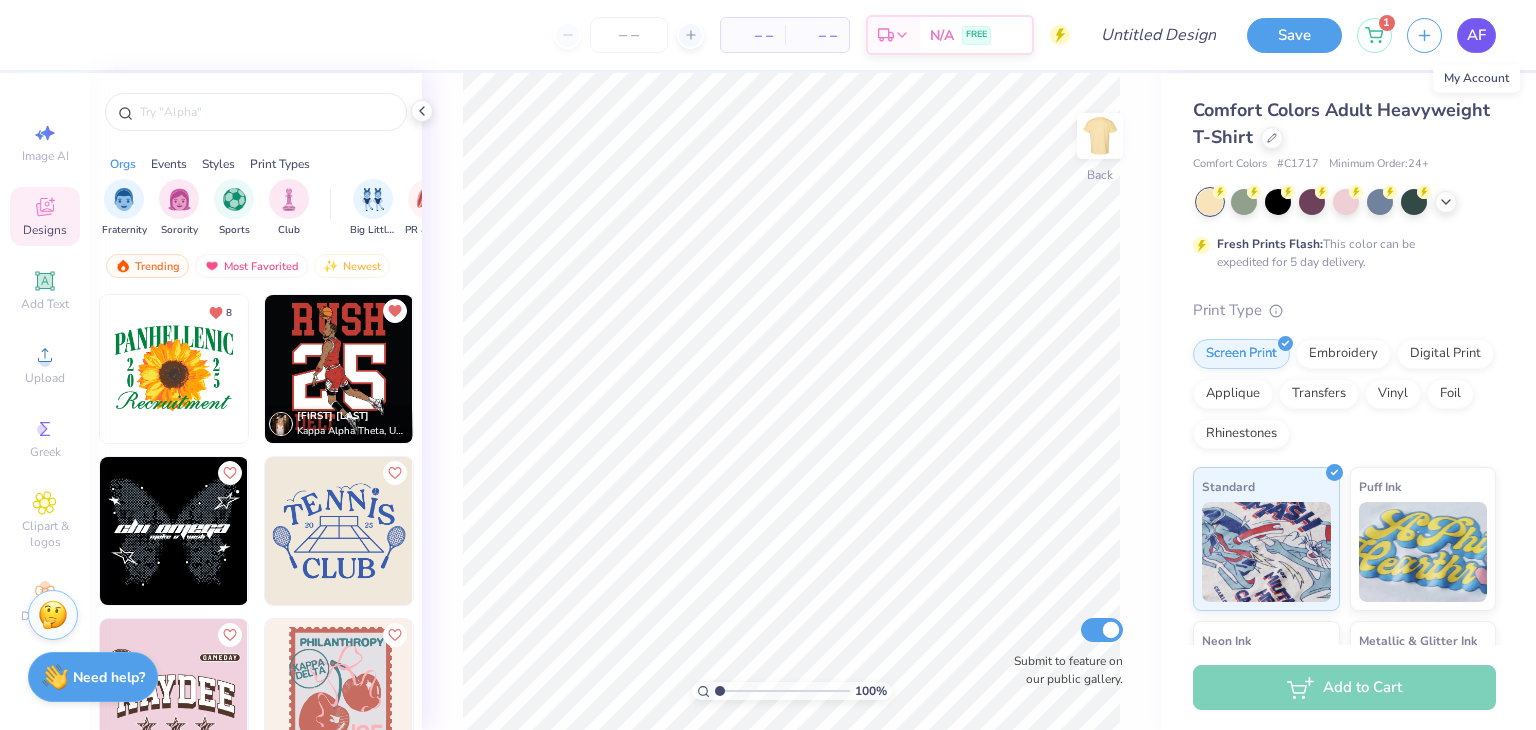 click on "AF" at bounding box center [1476, 35] 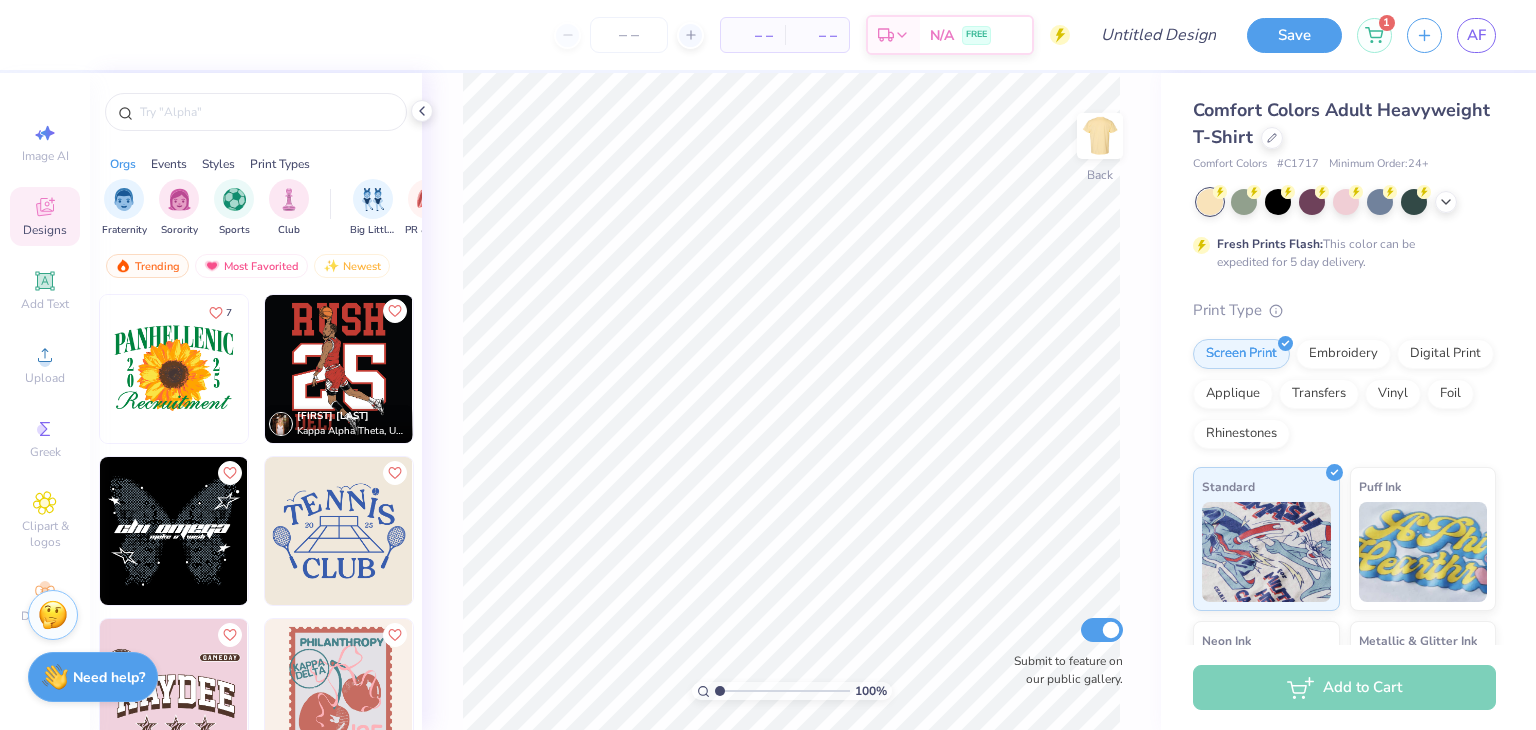 scroll, scrollTop: 0, scrollLeft: 0, axis: both 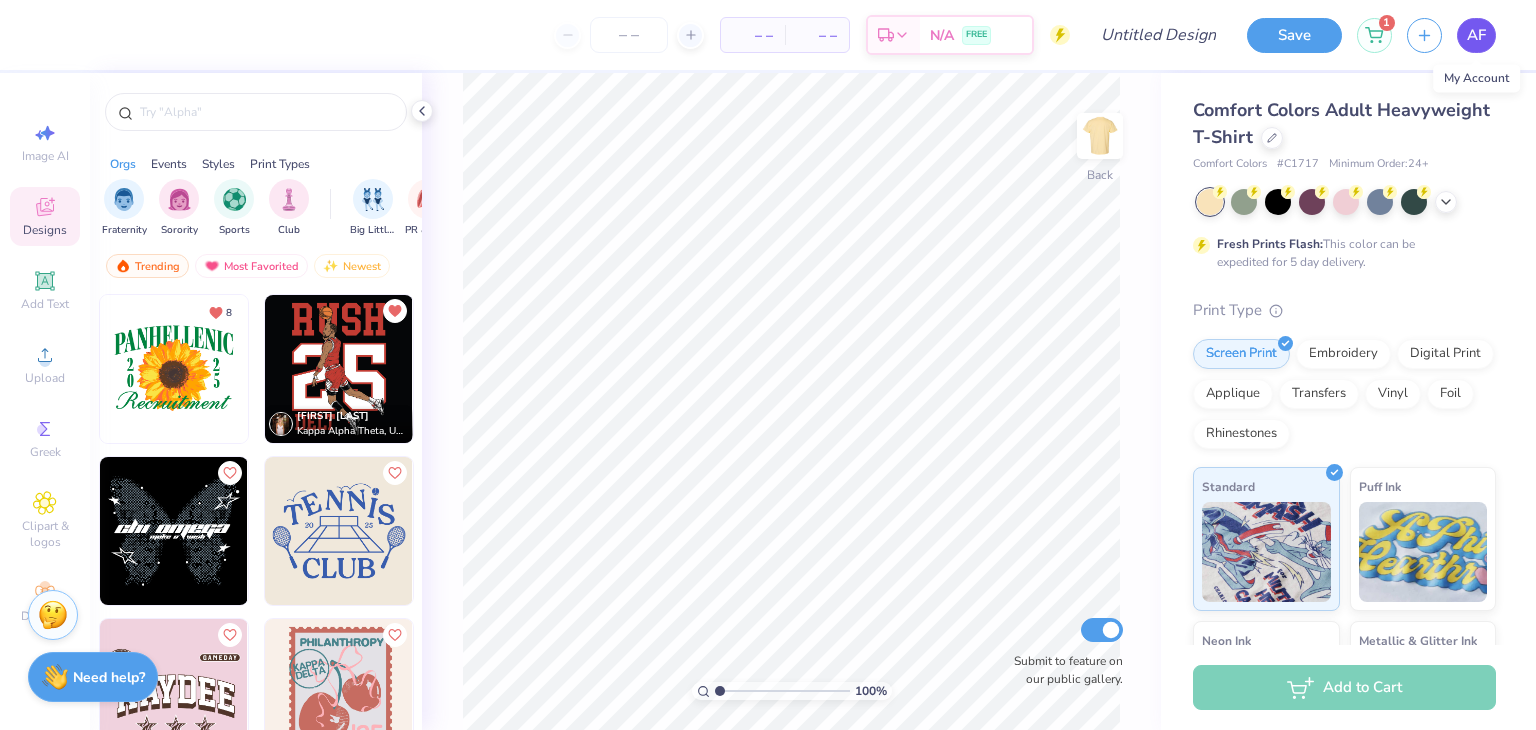 click on "AF" at bounding box center (1476, 35) 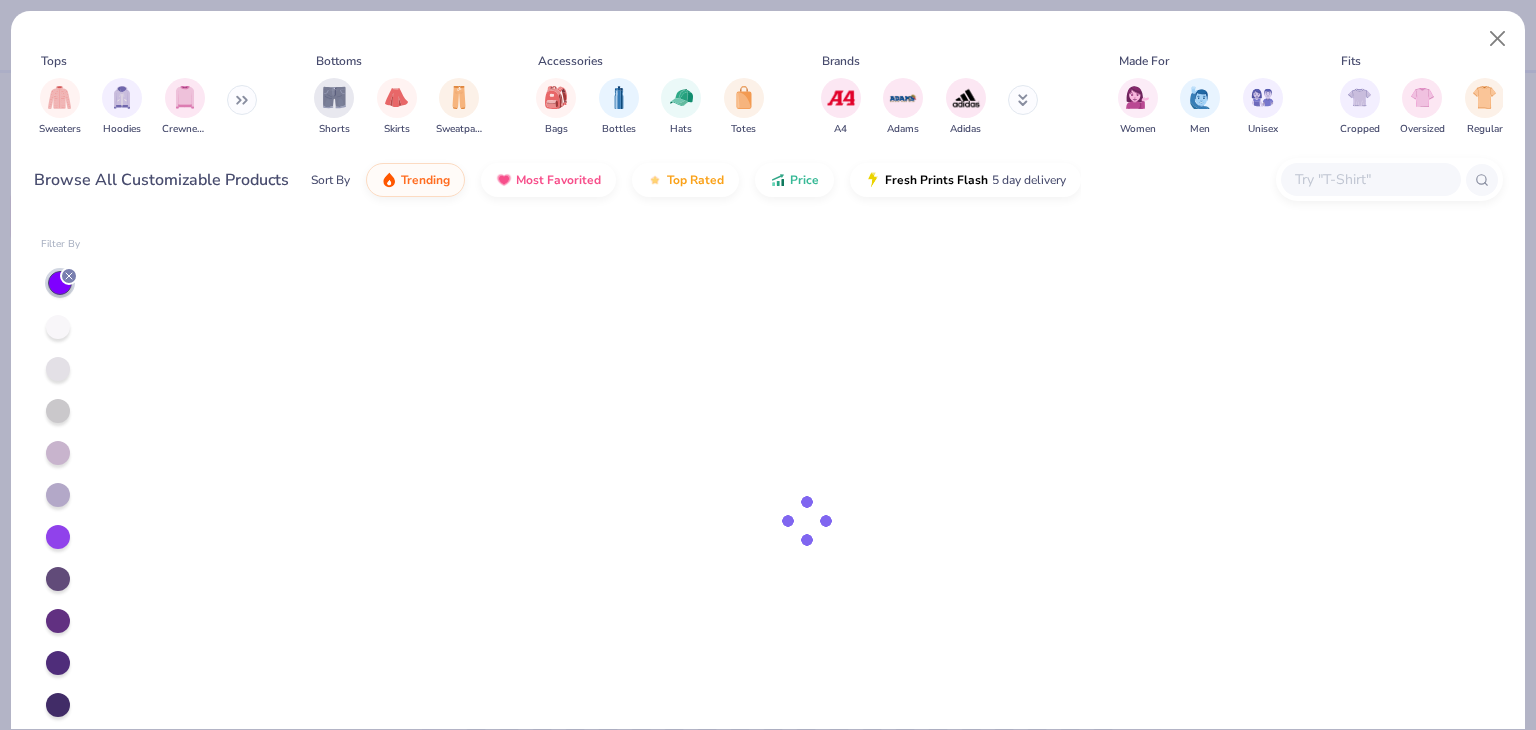 scroll, scrollTop: 0, scrollLeft: 0, axis: both 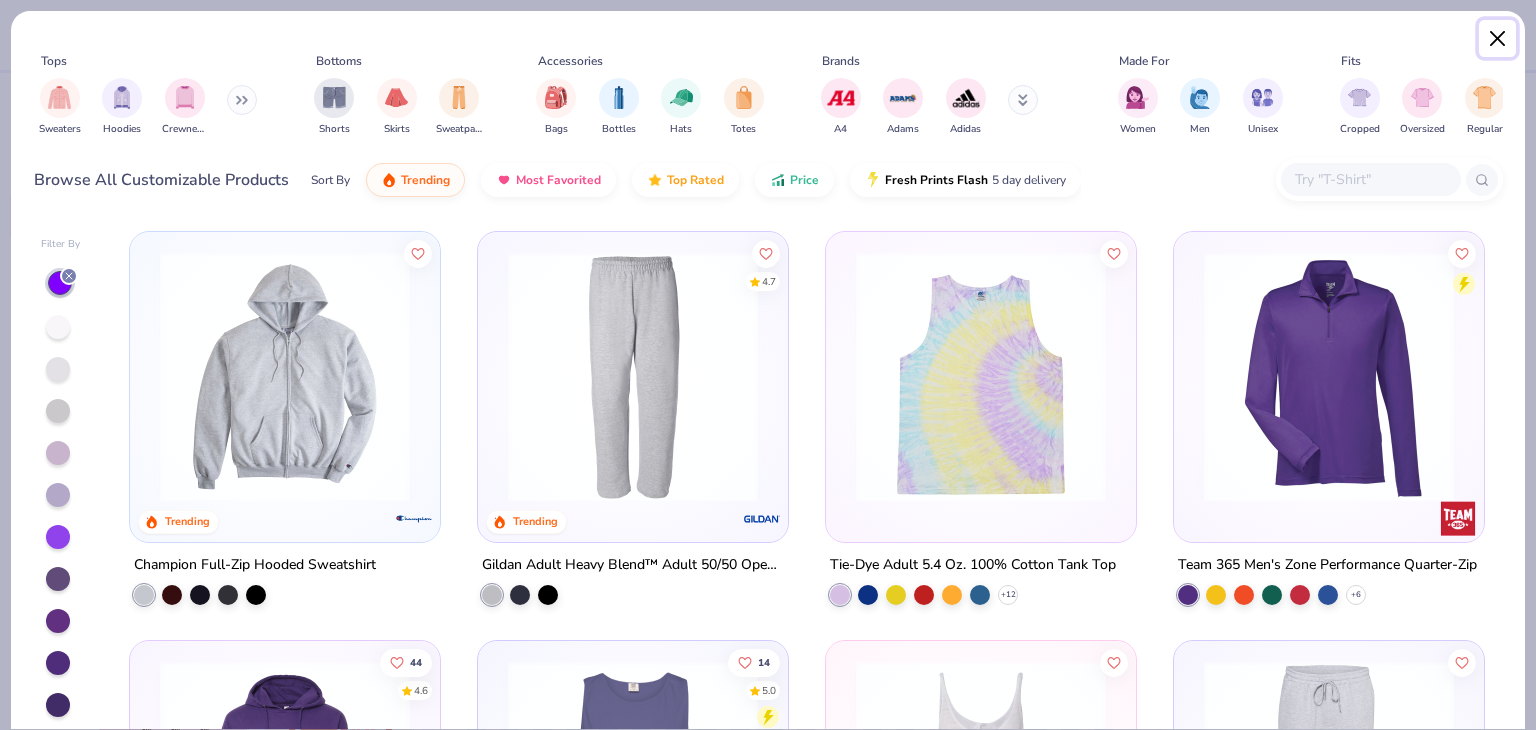 click at bounding box center [1498, 39] 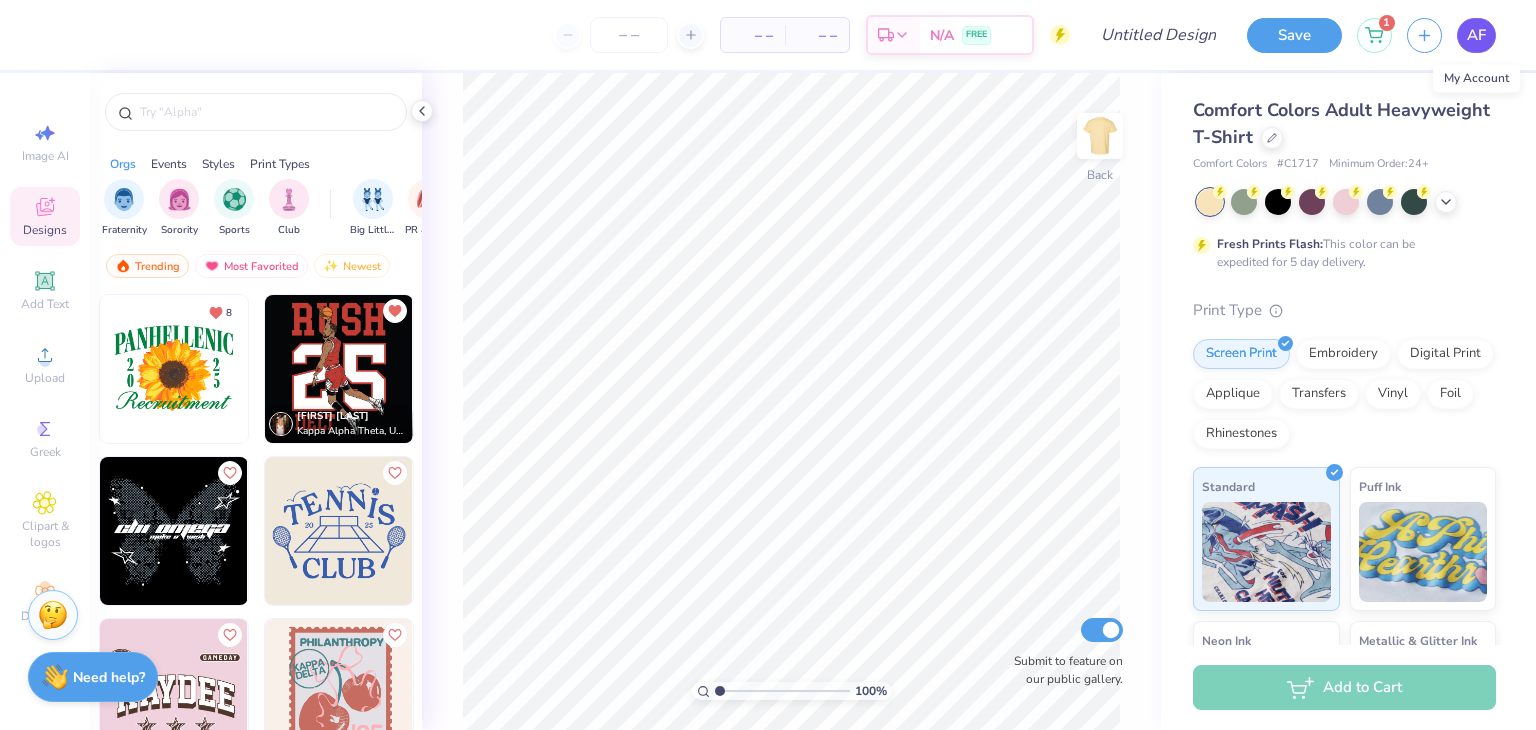 click on "AF" at bounding box center (1476, 35) 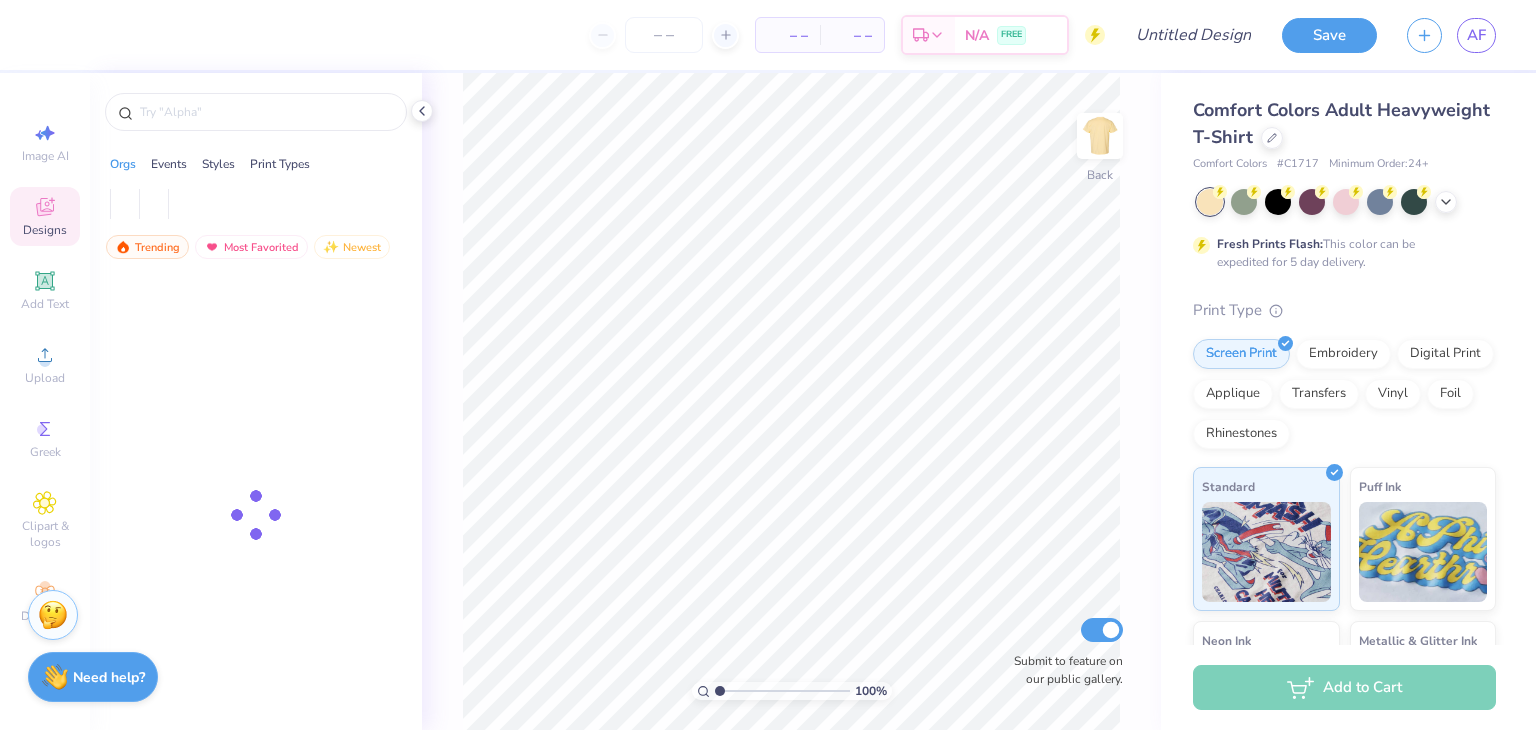scroll, scrollTop: 0, scrollLeft: 0, axis: both 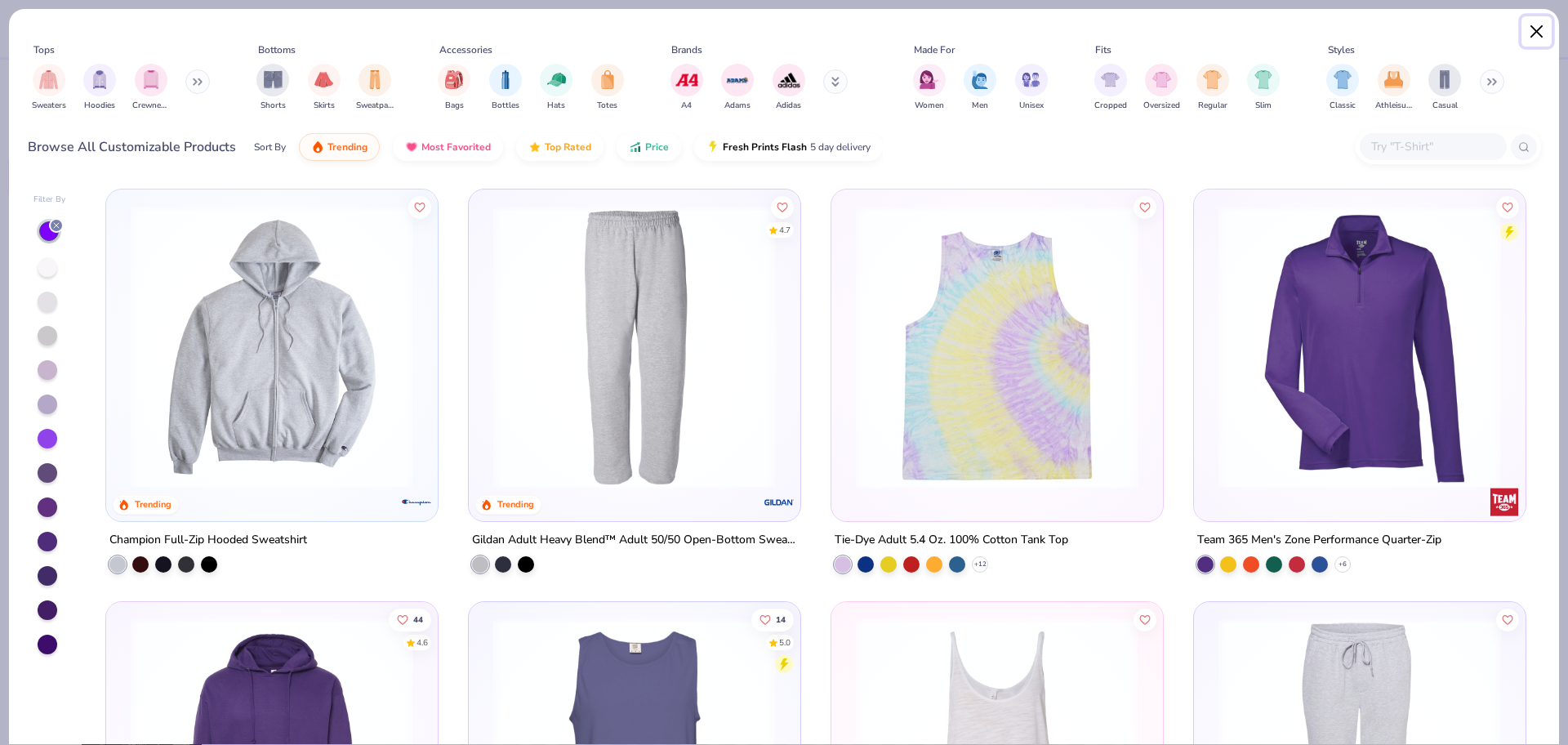 click at bounding box center (1537, 32) 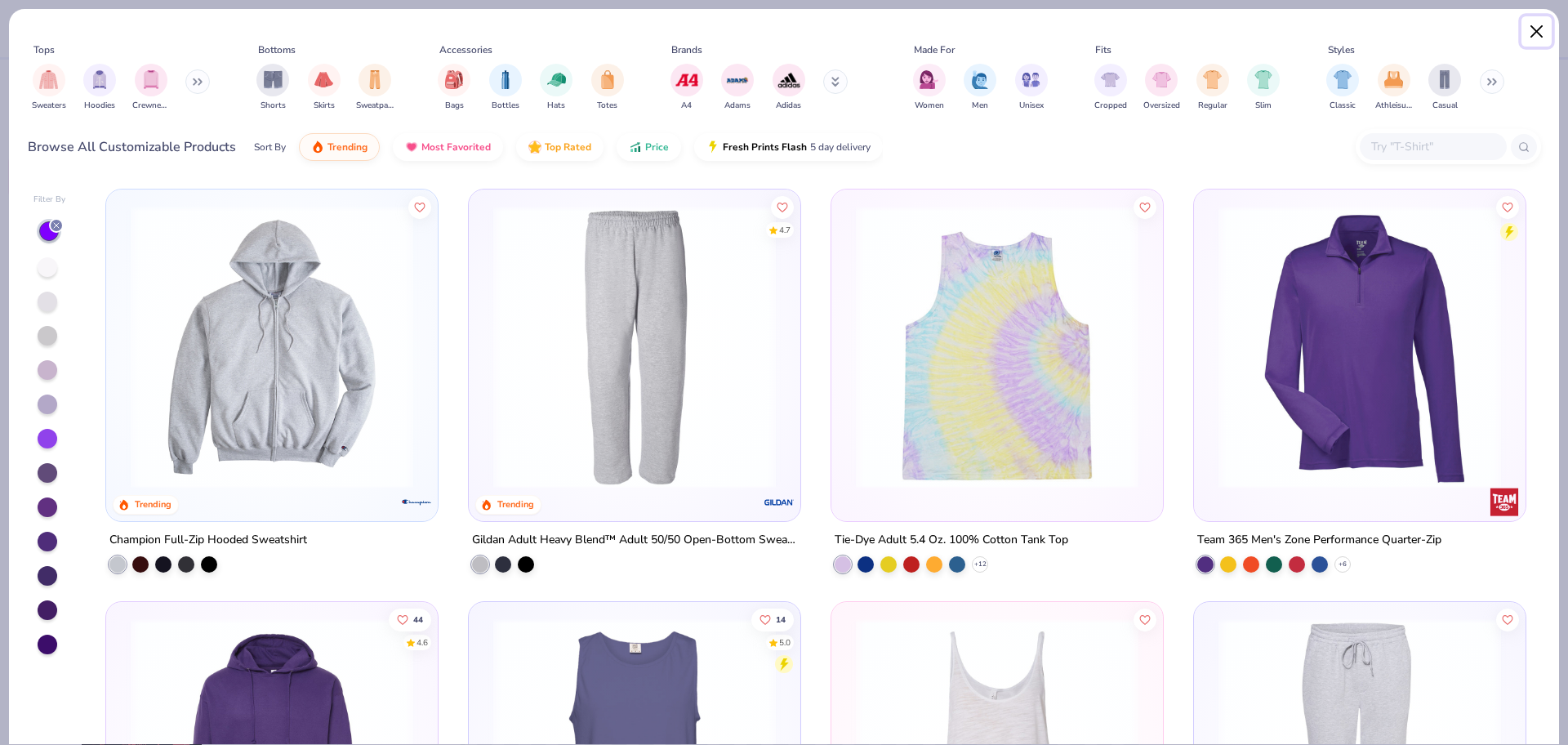 scroll, scrollTop: 0, scrollLeft: 0, axis: both 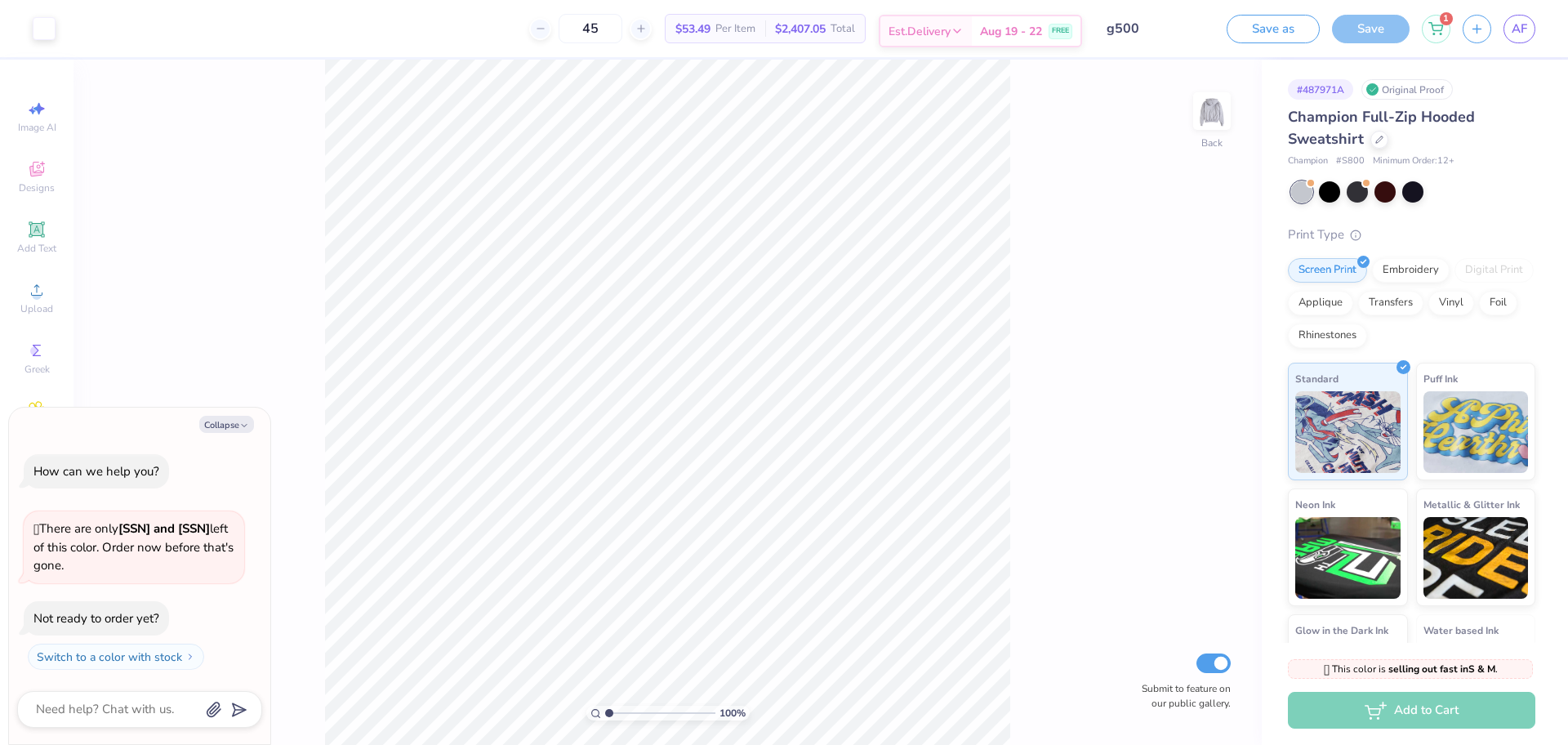 type on "x" 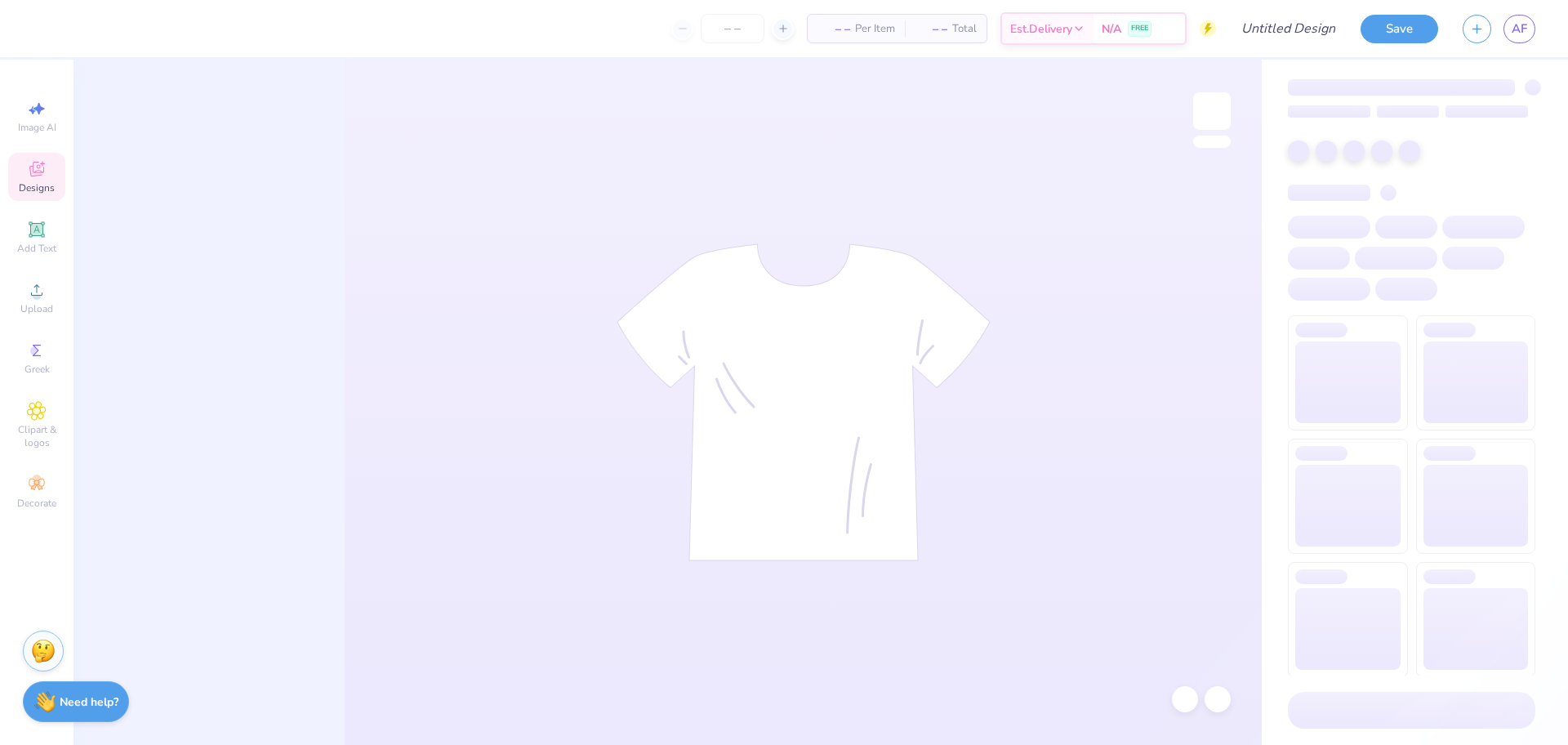 scroll, scrollTop: 0, scrollLeft: 0, axis: both 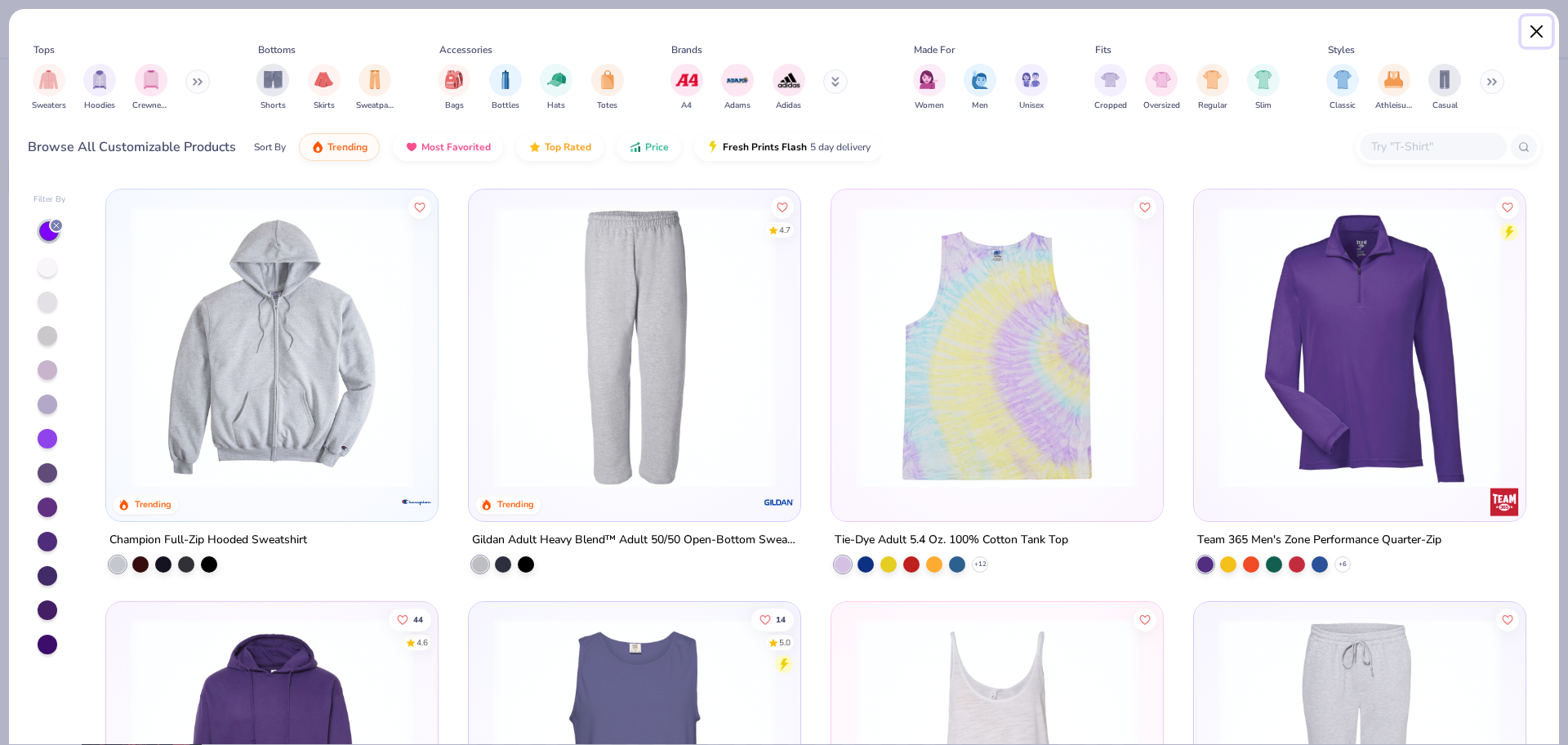 click at bounding box center (1537, 32) 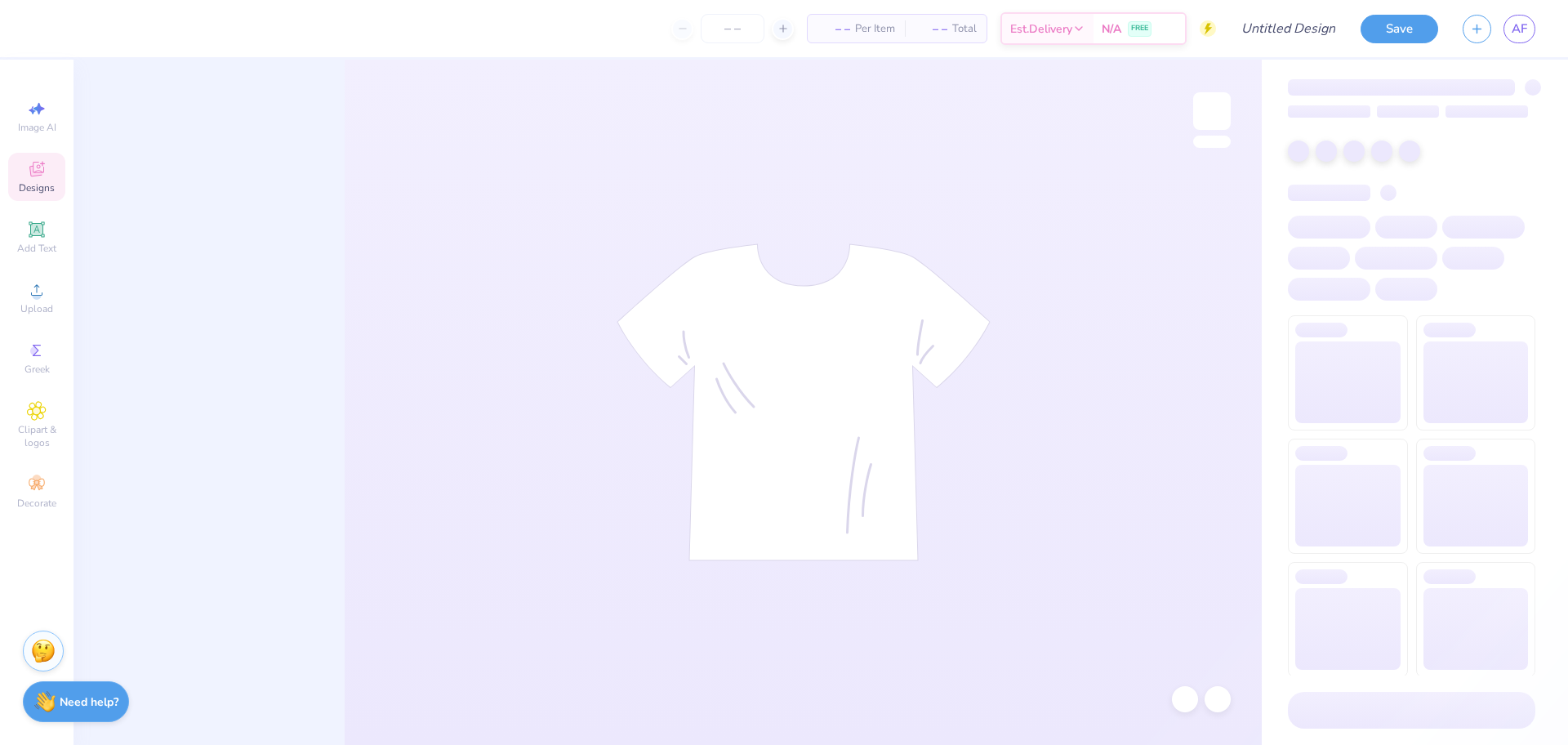scroll, scrollTop: 0, scrollLeft: 0, axis: both 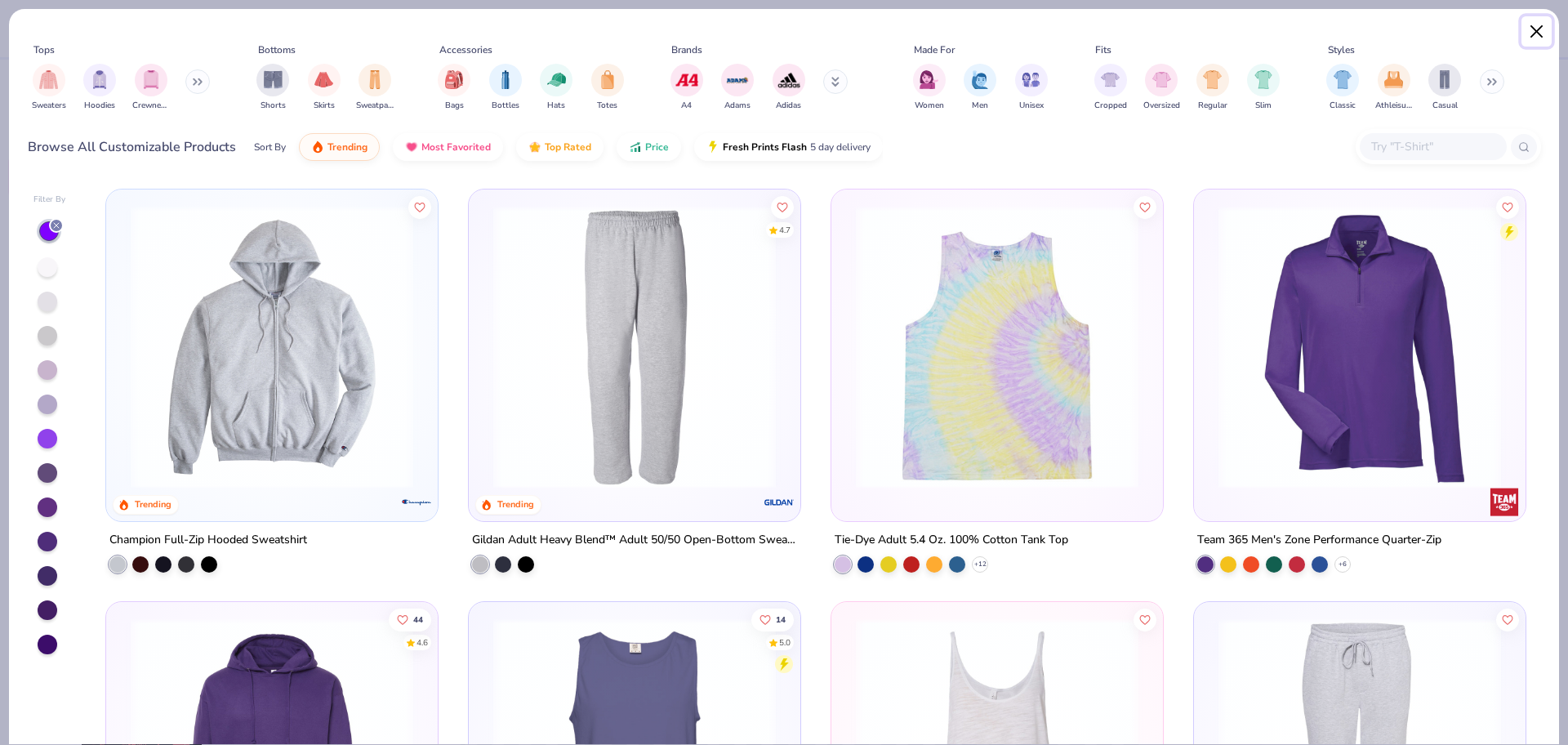 click at bounding box center (1537, 32) 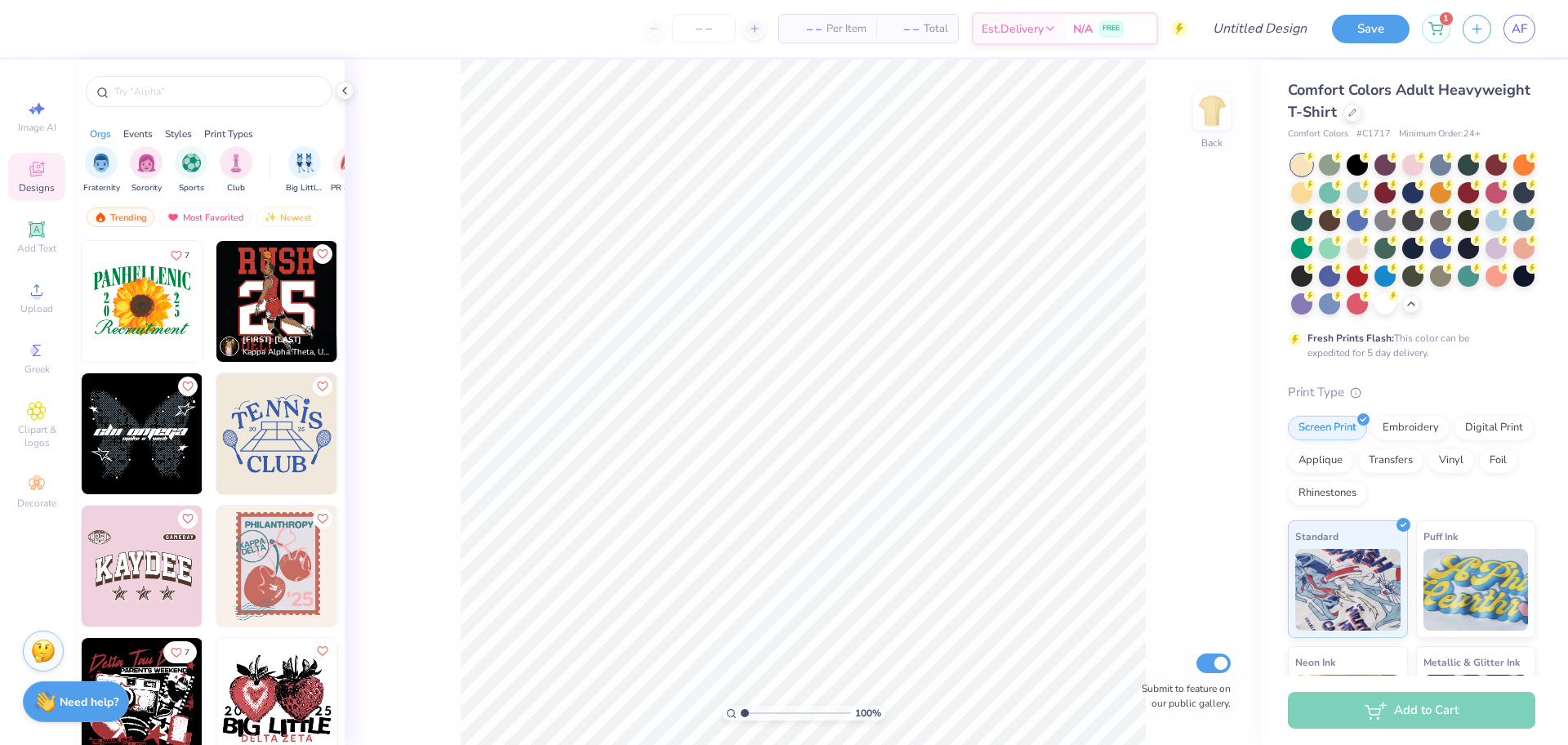 scroll, scrollTop: 0, scrollLeft: 0, axis: both 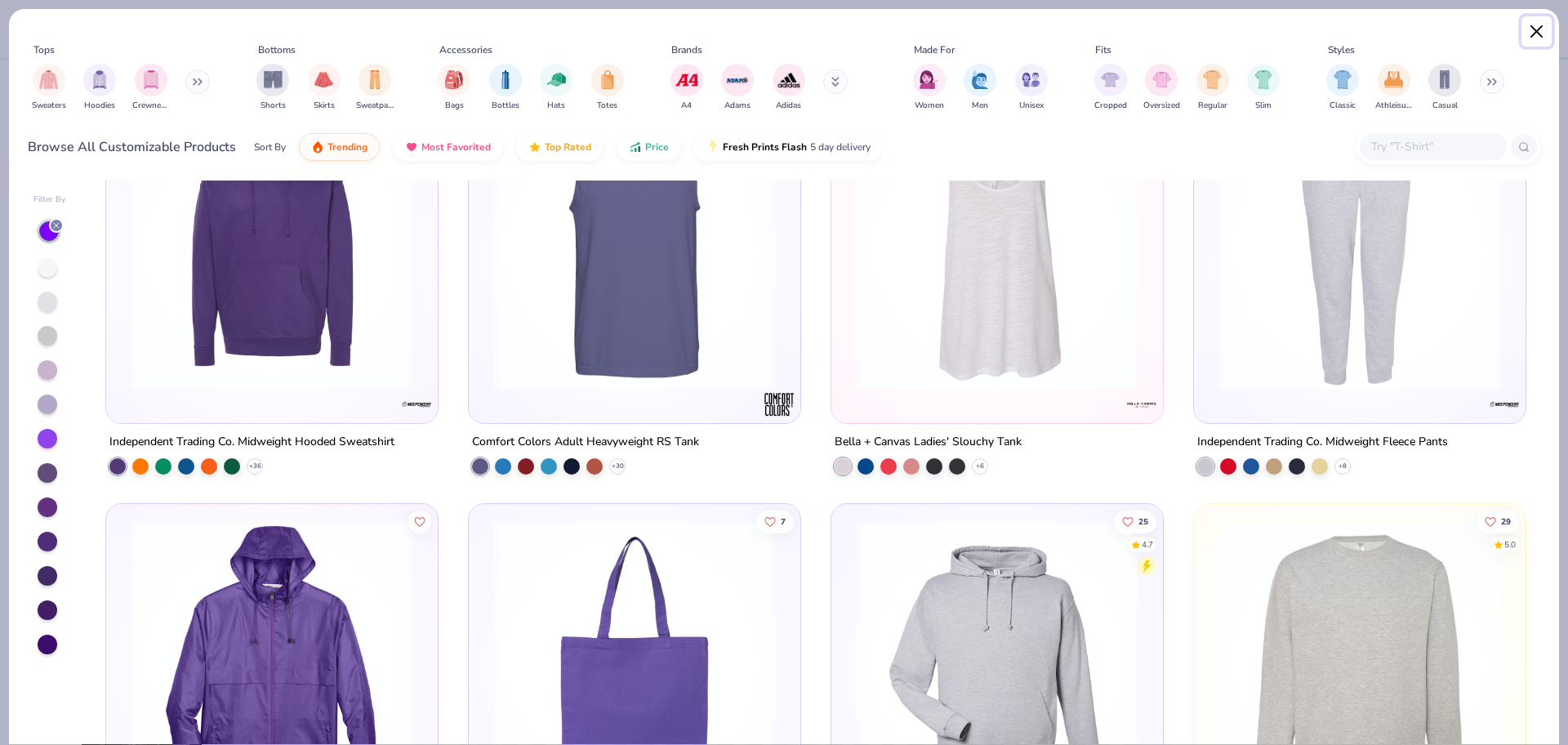 click at bounding box center [1537, 32] 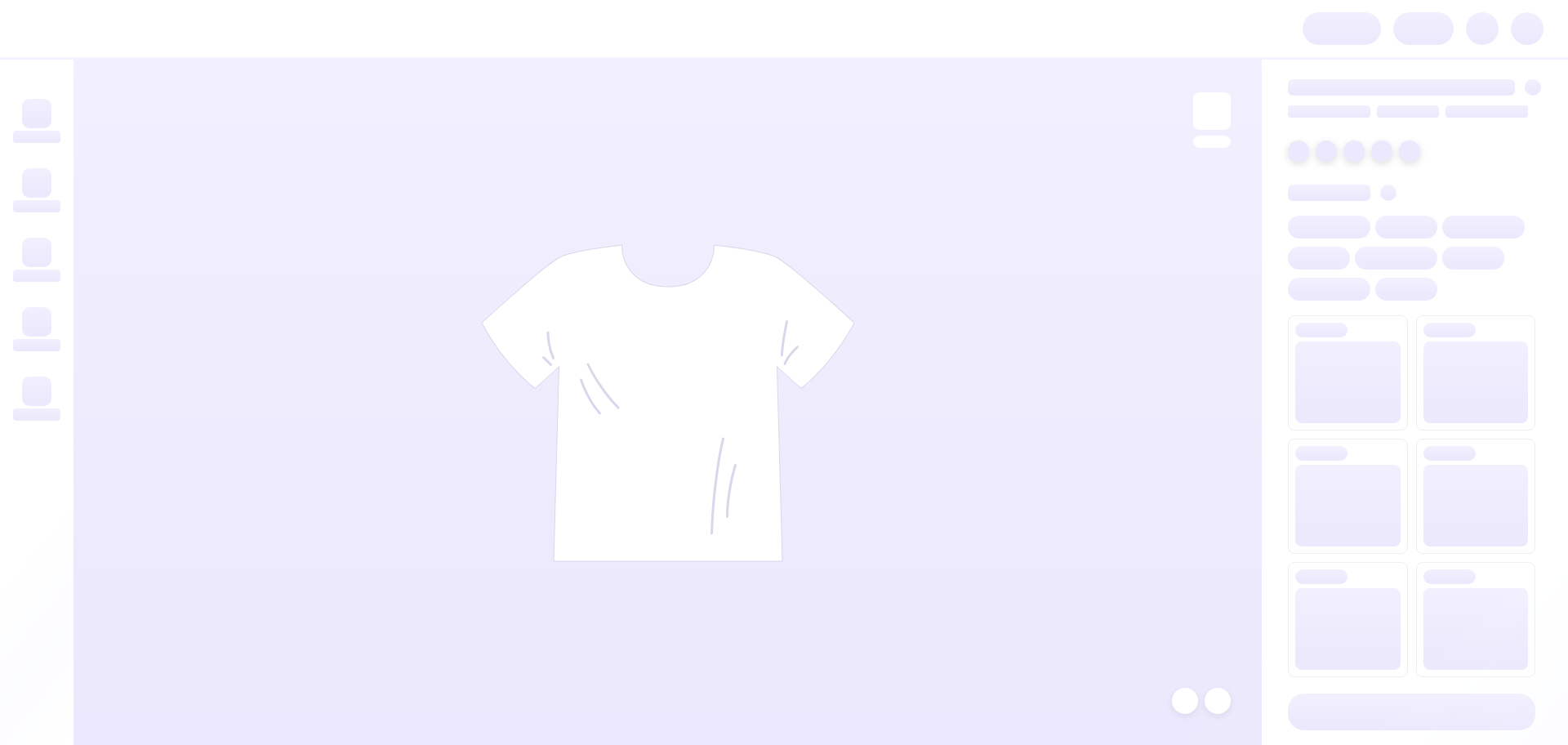 scroll, scrollTop: 0, scrollLeft: 0, axis: both 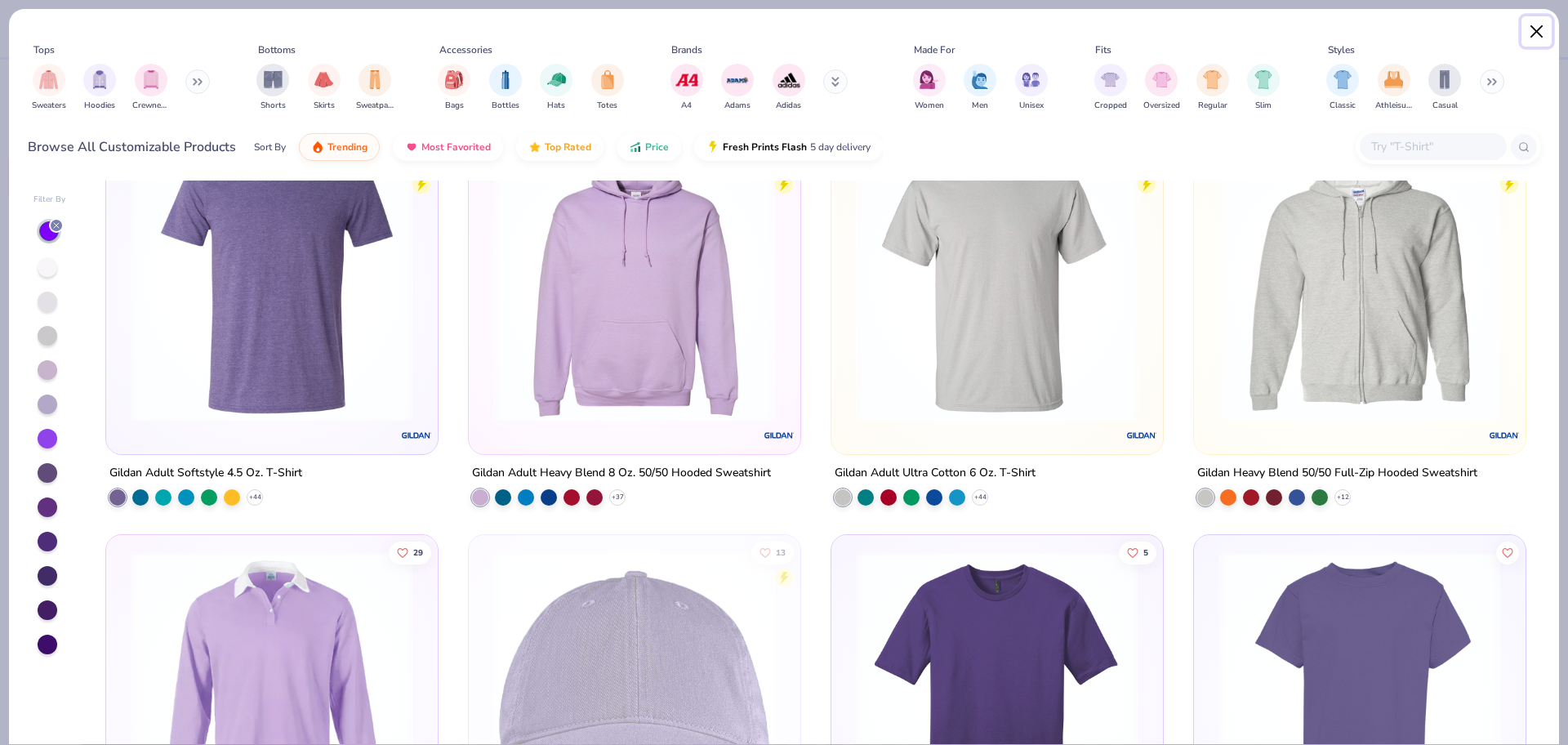 click at bounding box center [1537, 32] 